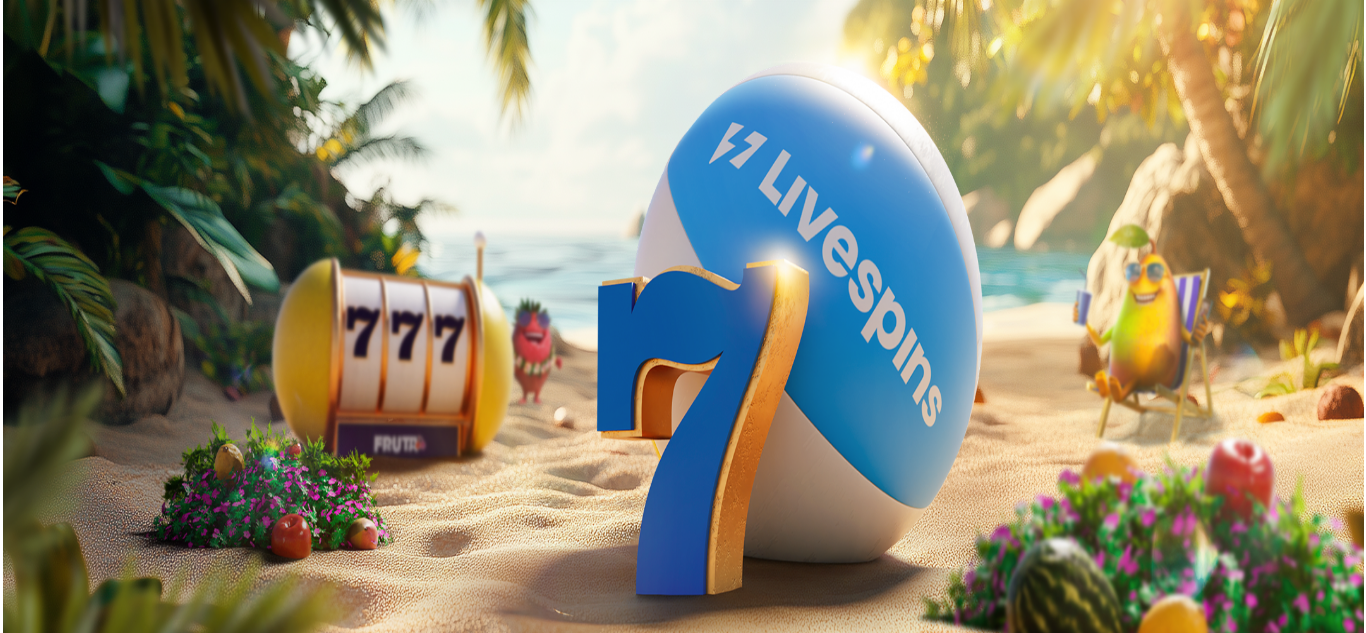 scroll, scrollTop: 0, scrollLeft: 0, axis: both 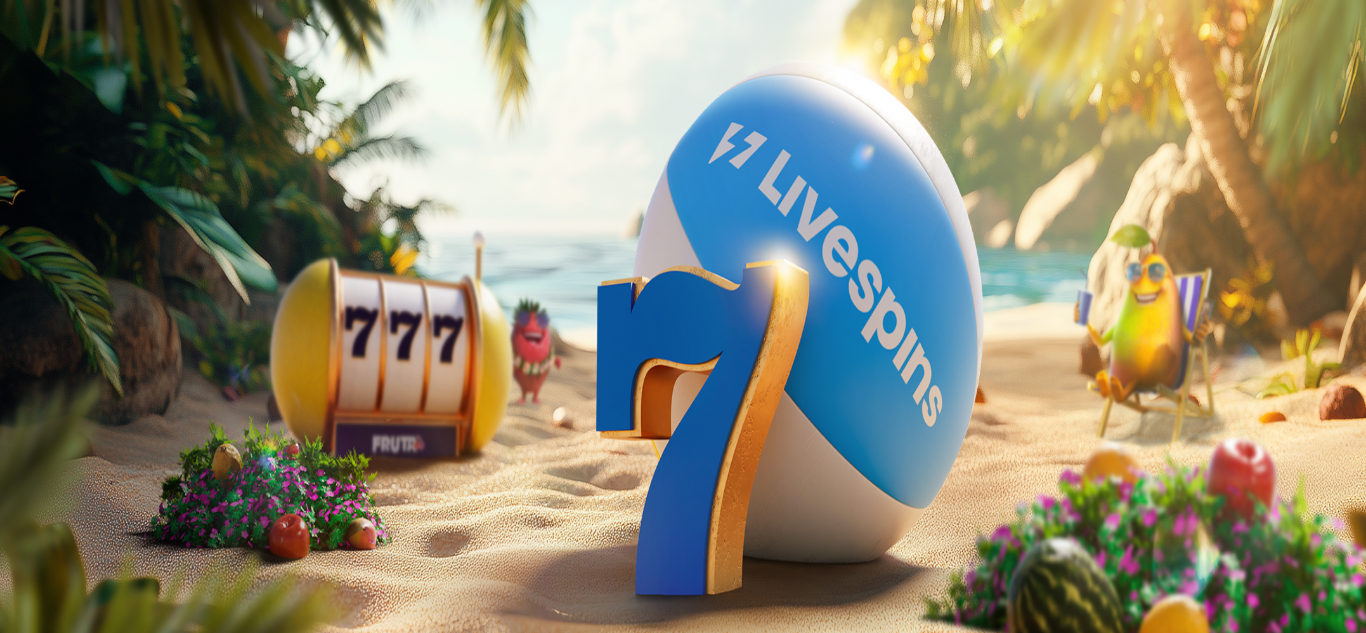 click on "Ymmärrän" at bounding box center [151, 5437] 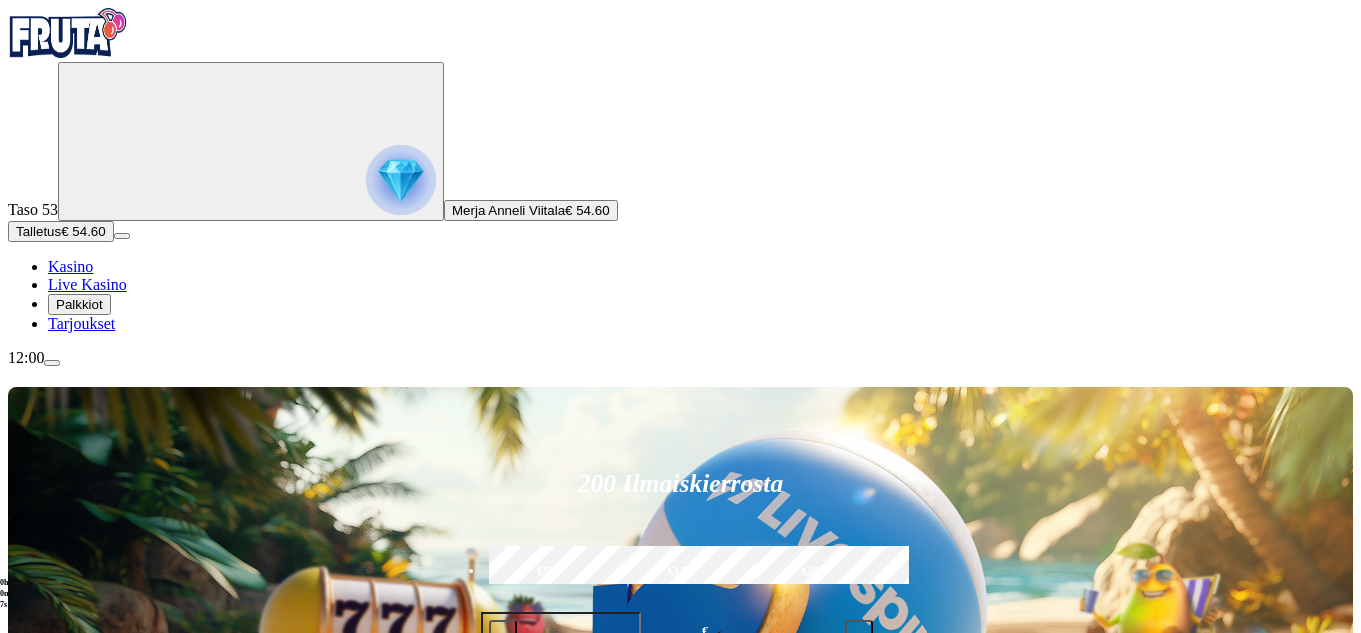 click on "Pelaa nyt" at bounding box center (77, 1144) 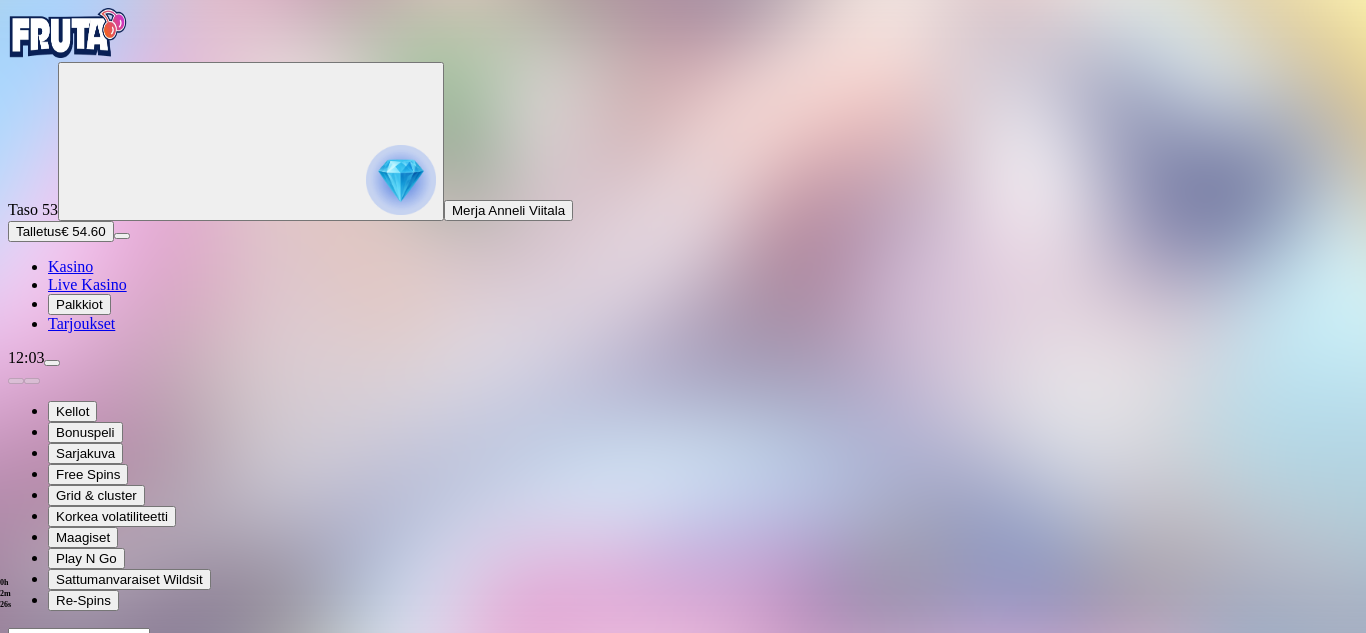 click on "Talletus" at bounding box center (38, 231) 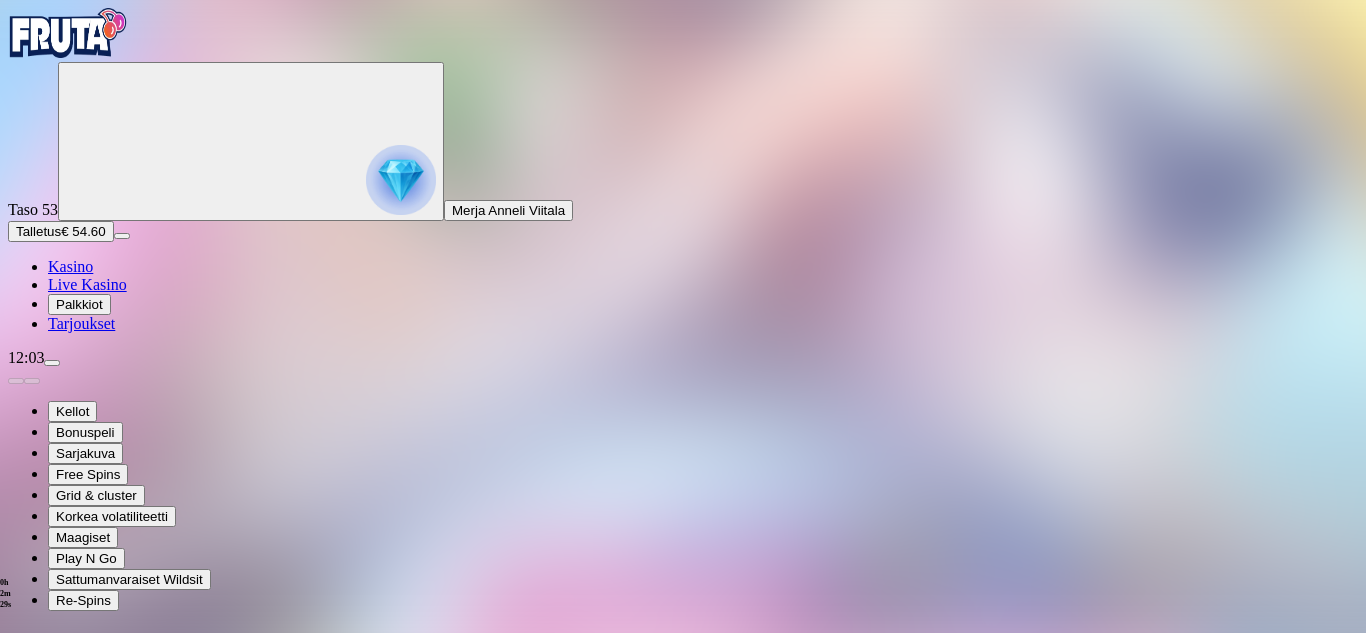 click on "€50" at bounding box center [211, 781] 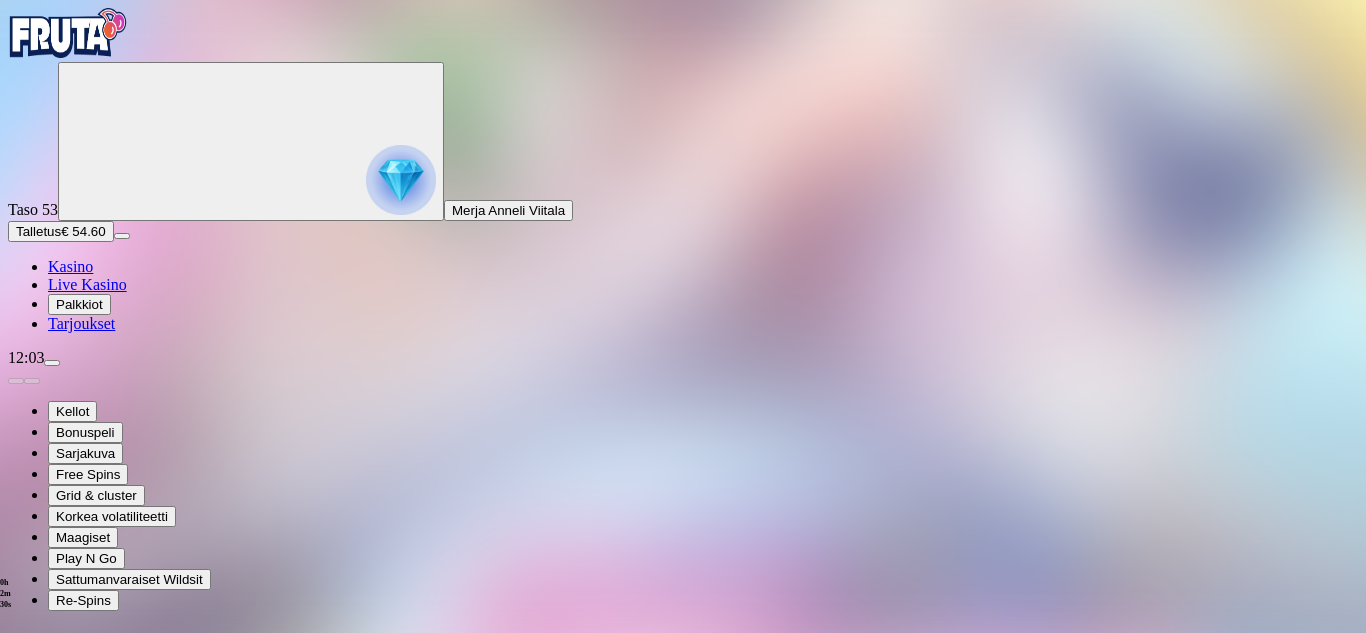 click on "TALLETA JA PELAA" at bounding box center (76, 946) 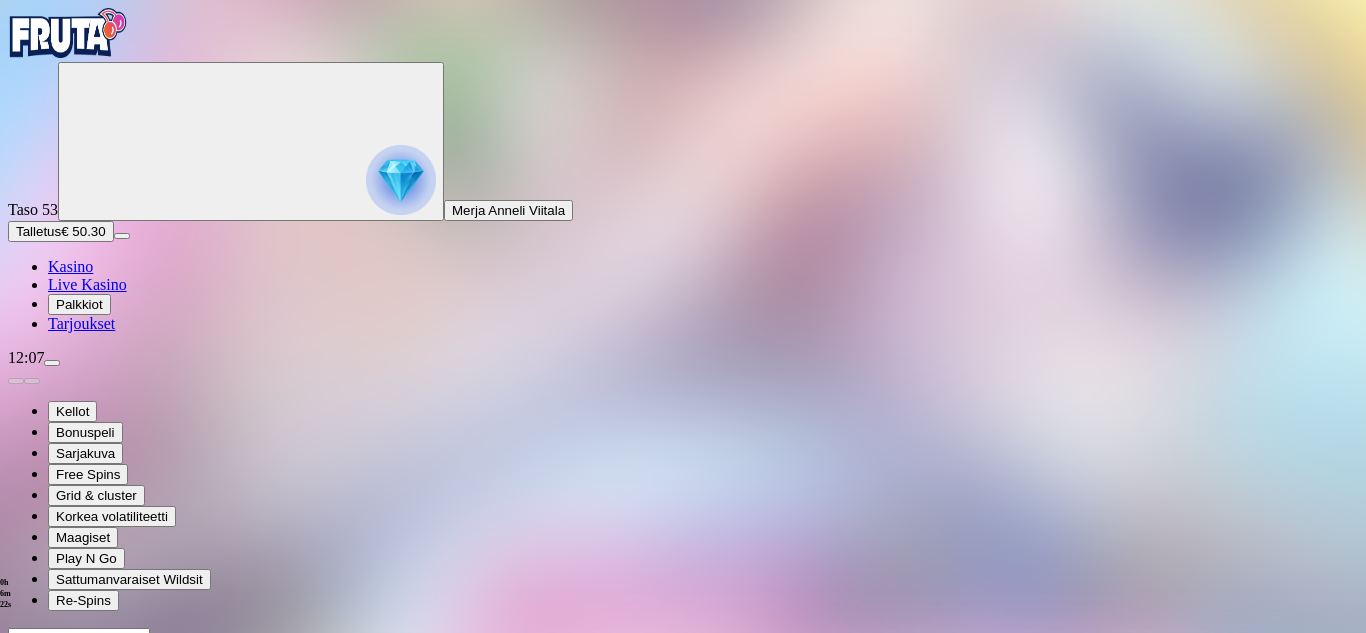 click on "Talletus € 50.30" at bounding box center [61, 231] 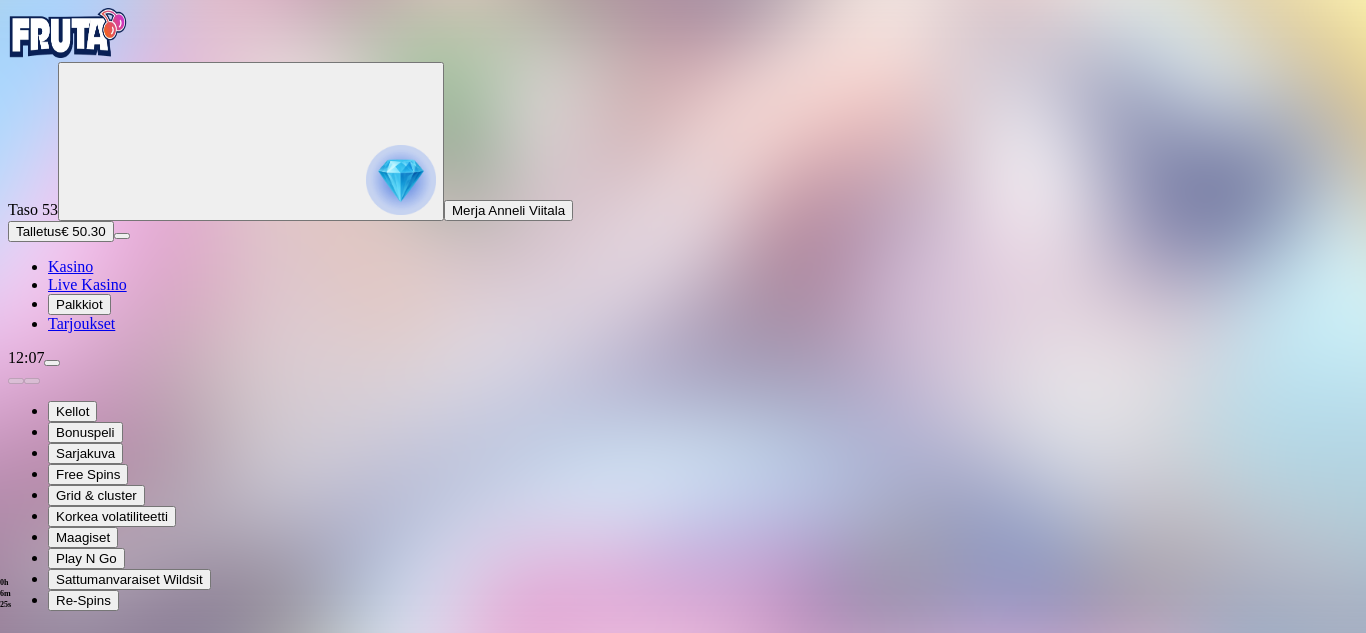 click on "€50" at bounding box center (211, 781) 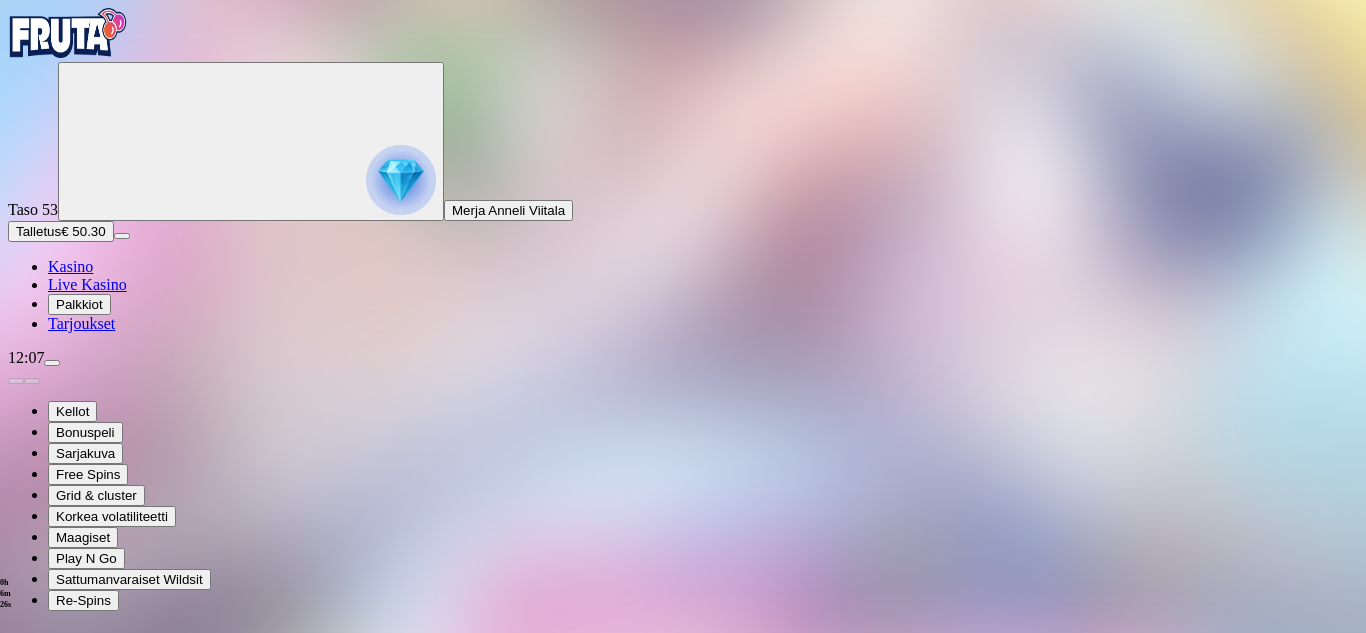 click on "TALLETA JA PELAA" at bounding box center (76, 946) 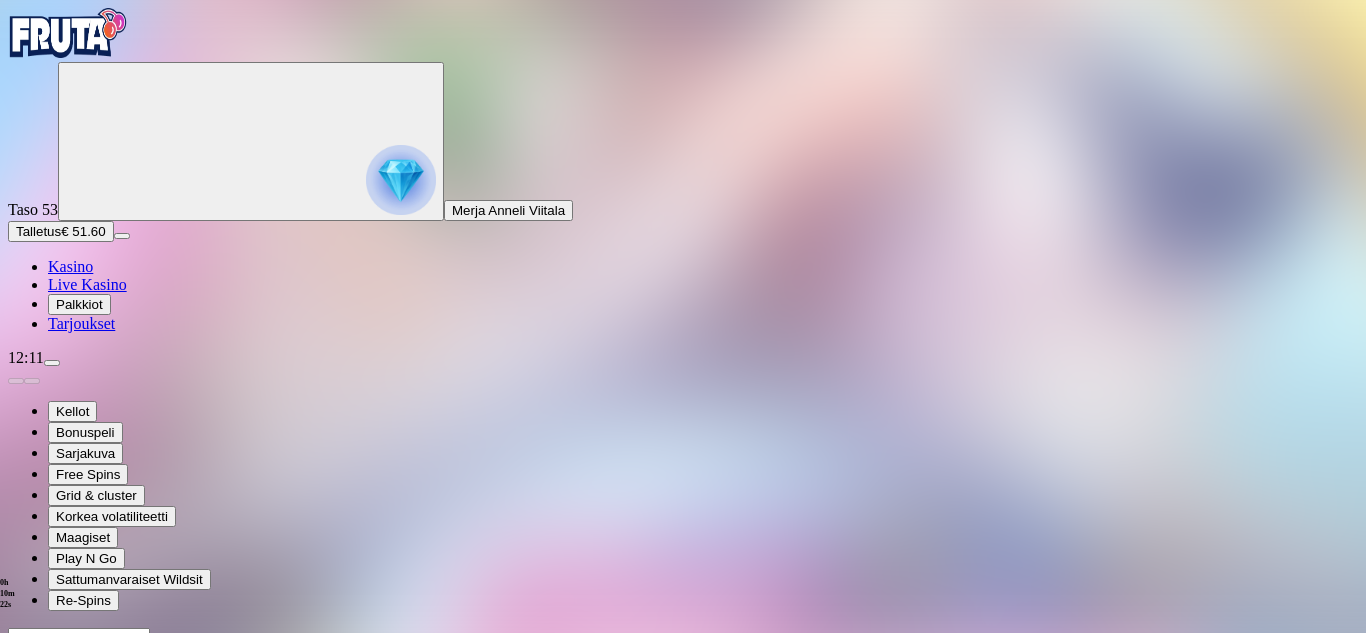 click on "Talletus € 51.60" at bounding box center [61, 231] 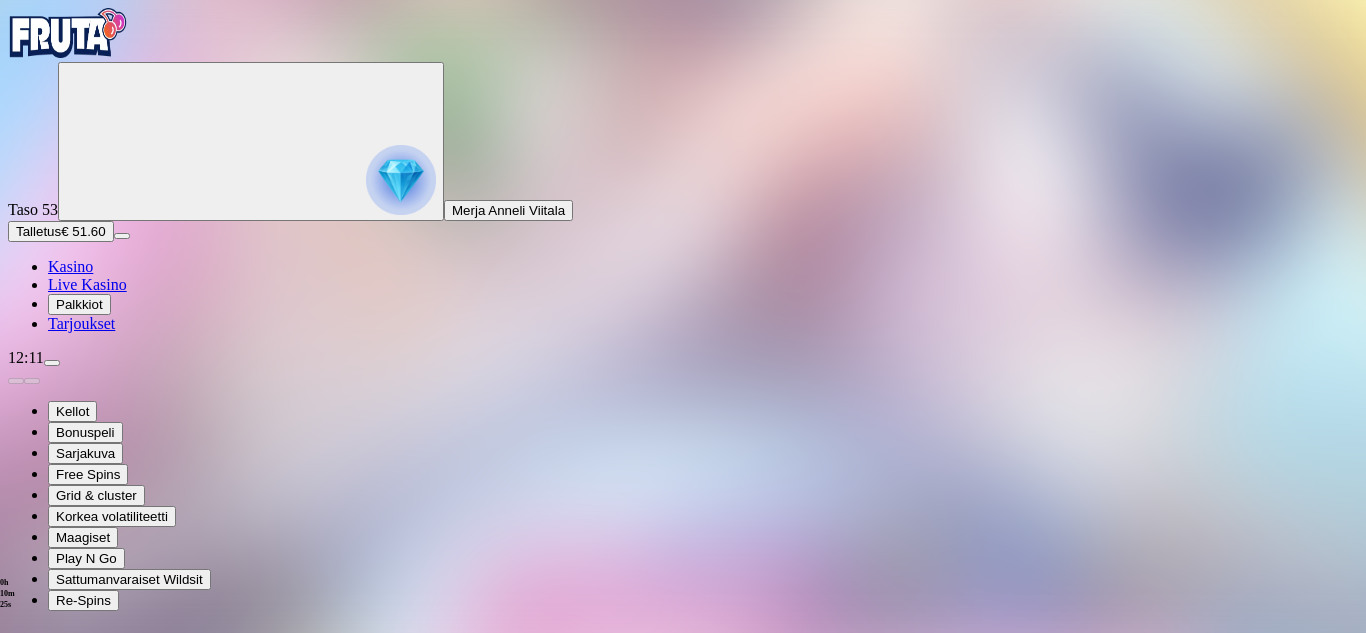 click on "€50" at bounding box center [211, 781] 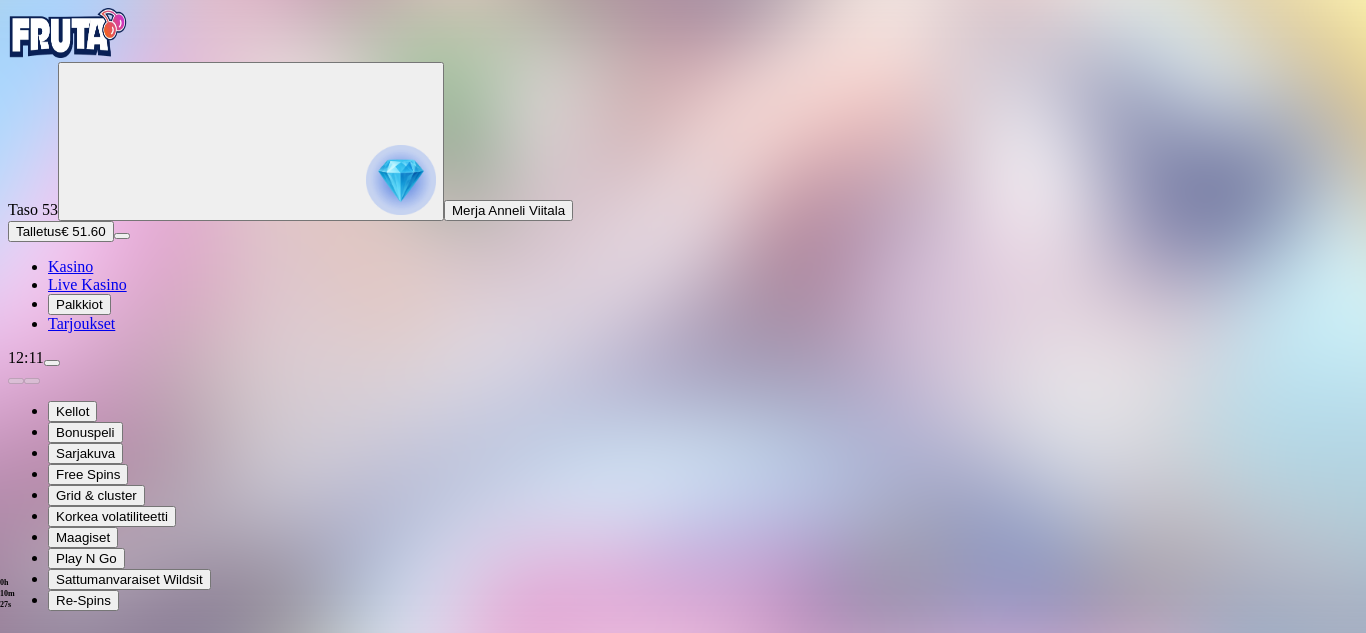 click on "TALLETA JA PELAA" at bounding box center [76, 946] 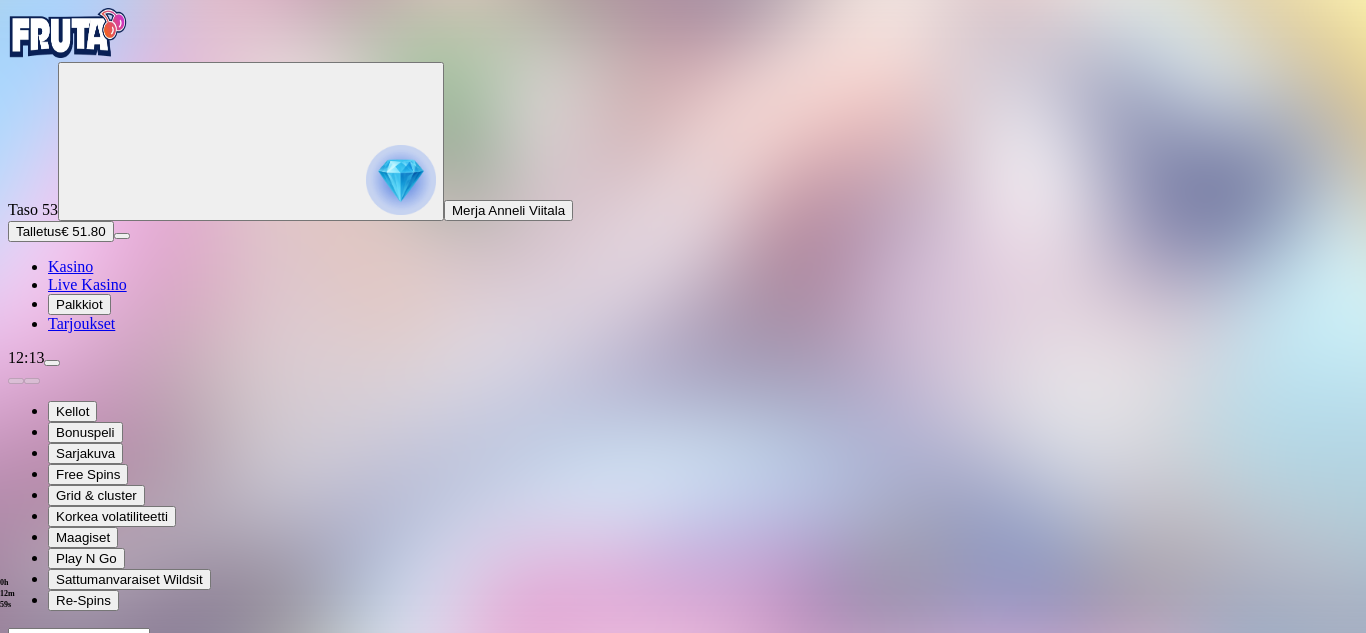 click on "Talletus" at bounding box center [38, 231] 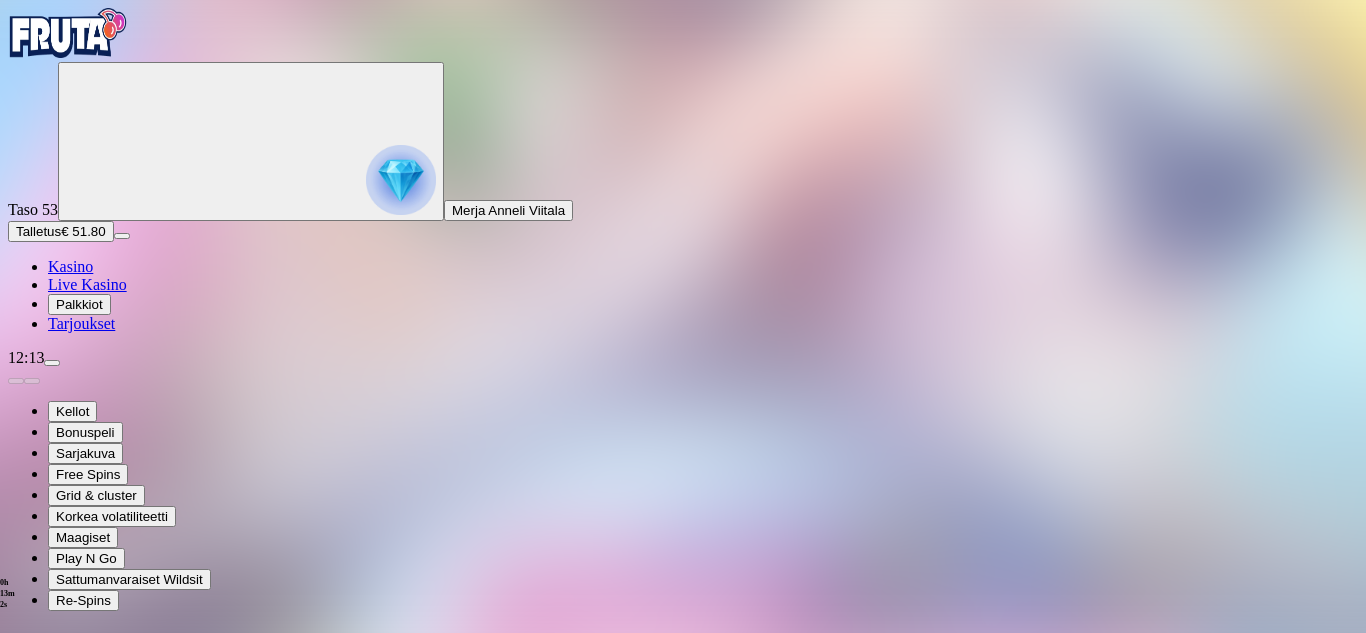 click on "€50" at bounding box center [211, 781] 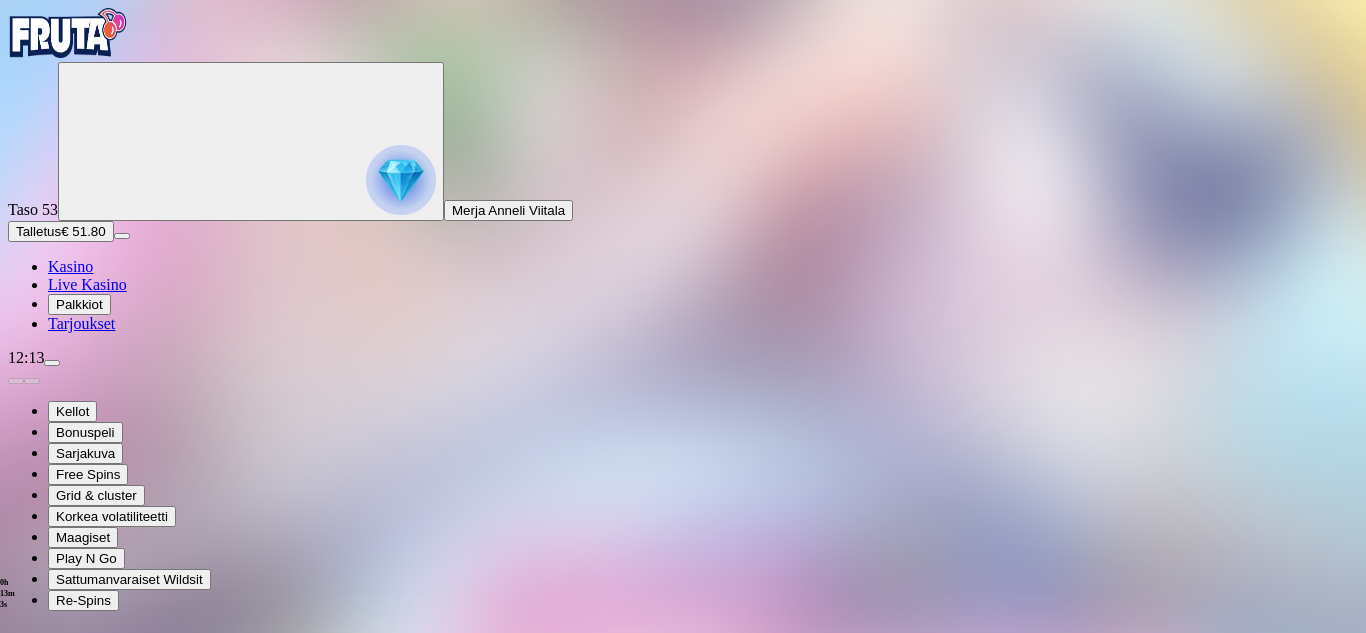click on "TALLETA JA PELAA" at bounding box center (76, 946) 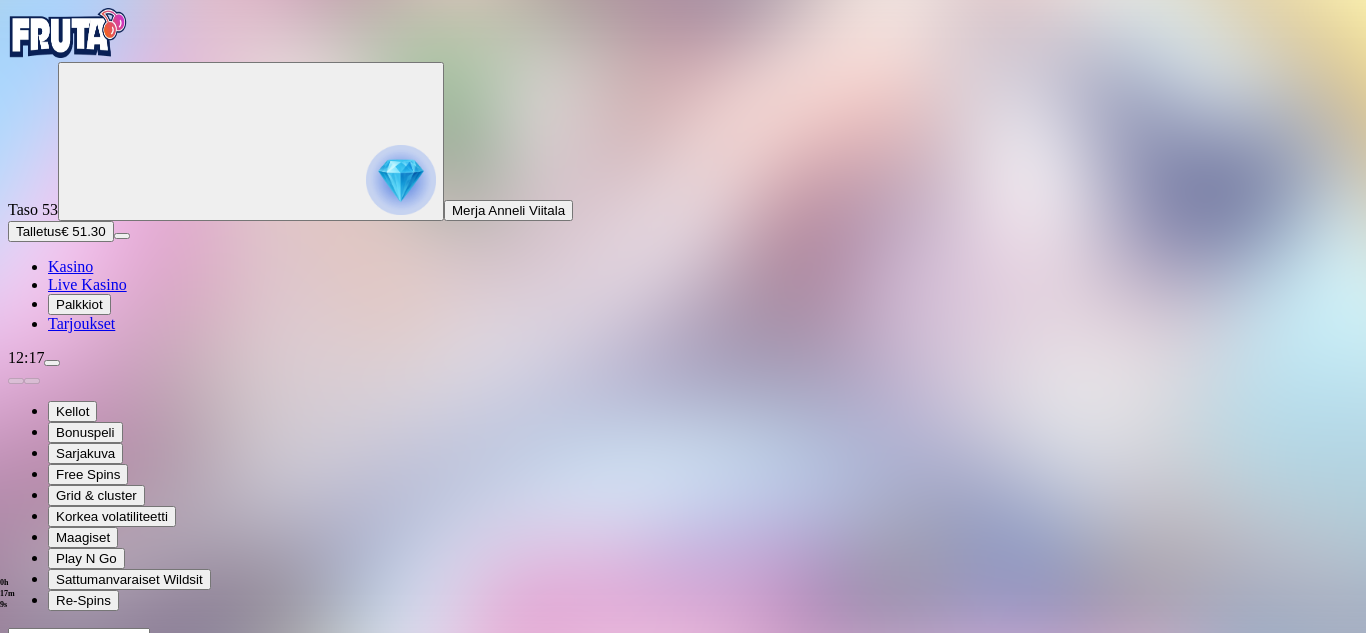 click on "Talletus" at bounding box center (38, 231) 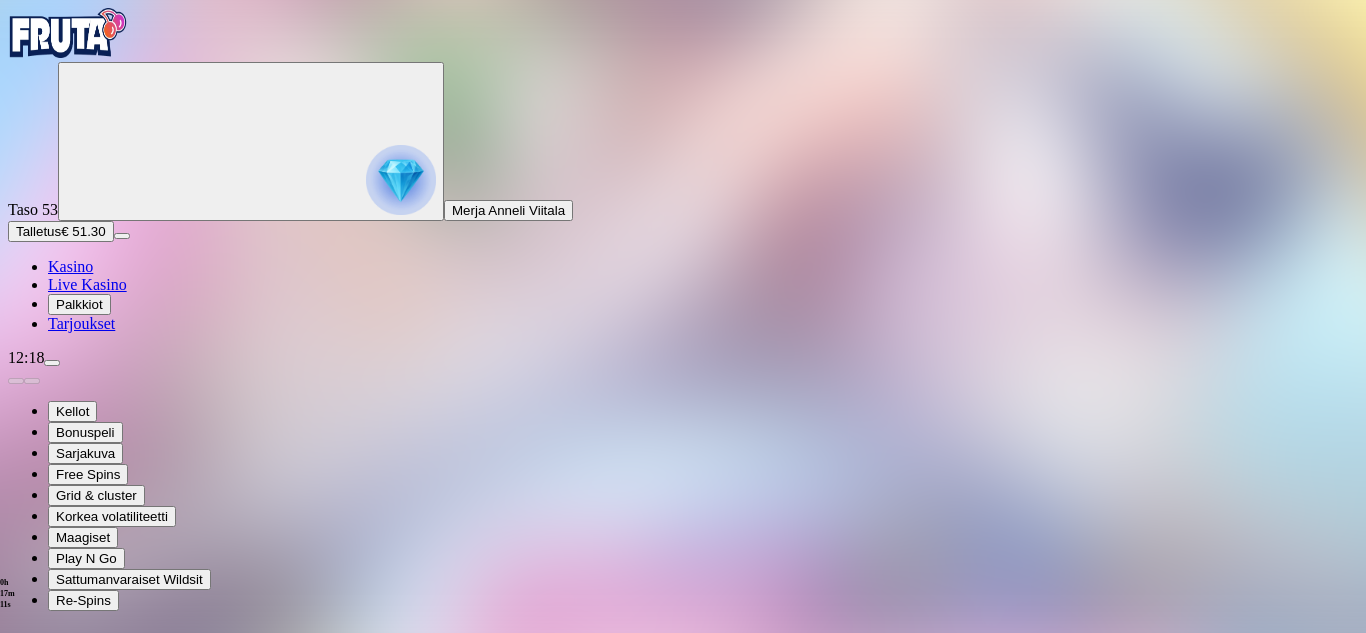 click on "€50" at bounding box center (211, 781) 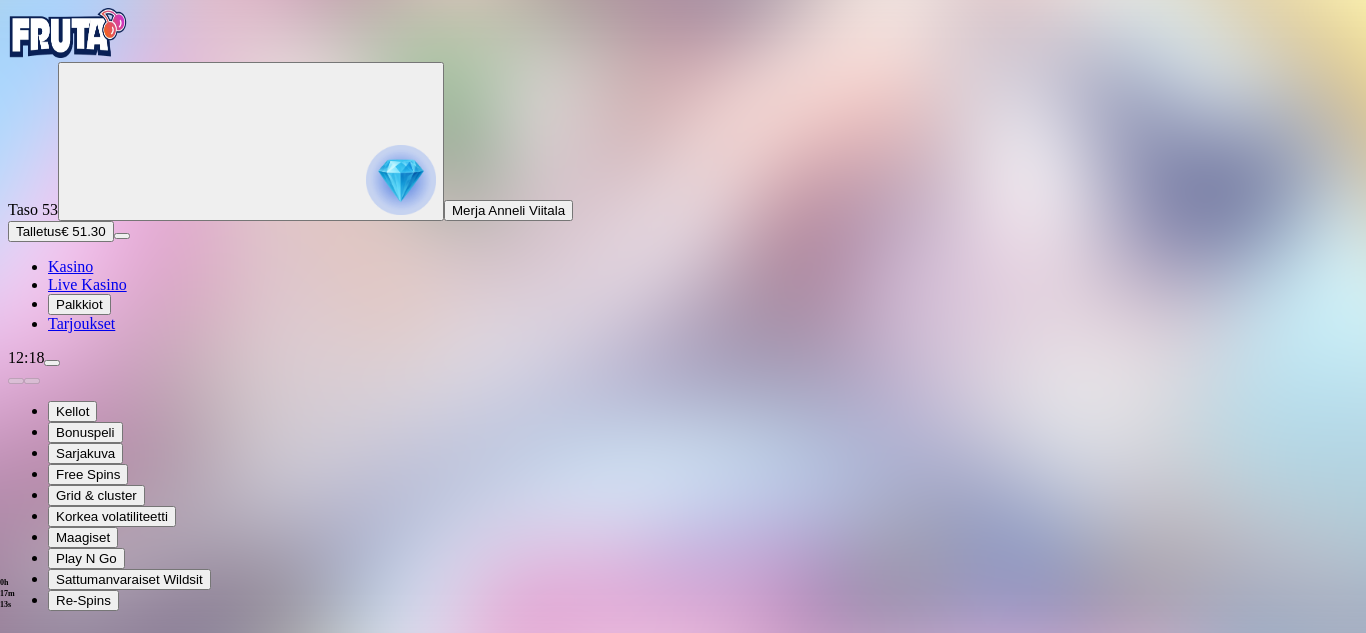 click on "TALLETA JA PELAA" at bounding box center [76, 946] 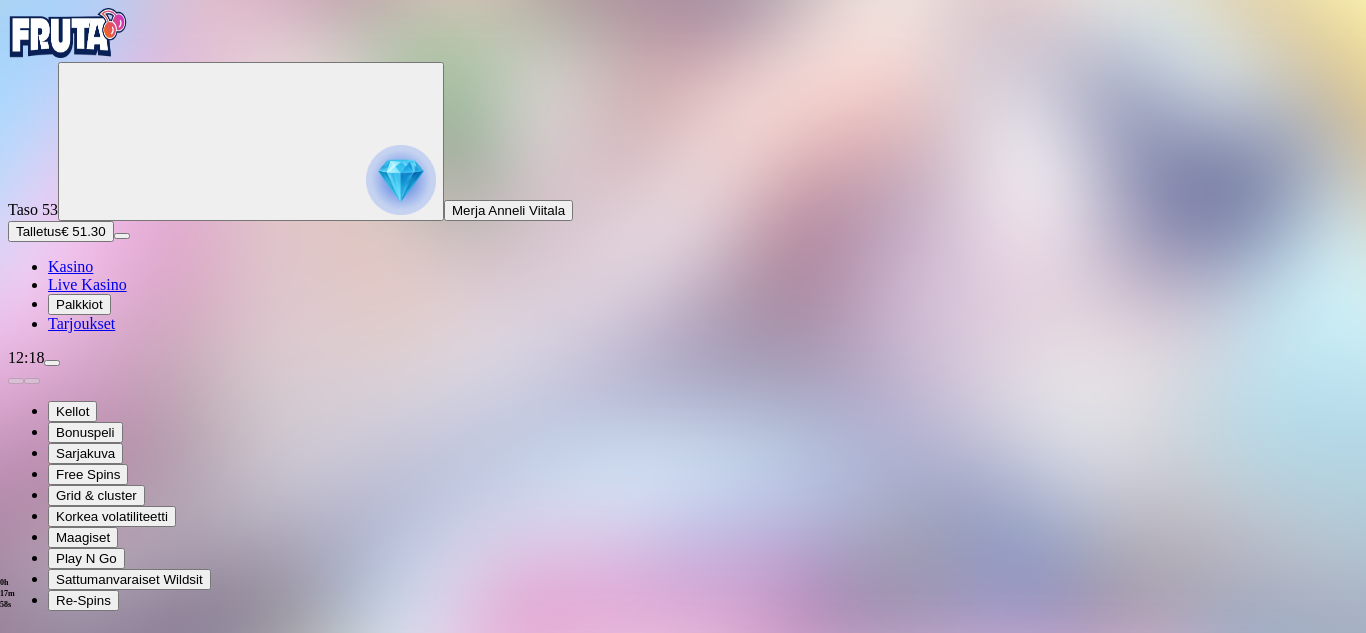 click at bounding box center (683, 888) 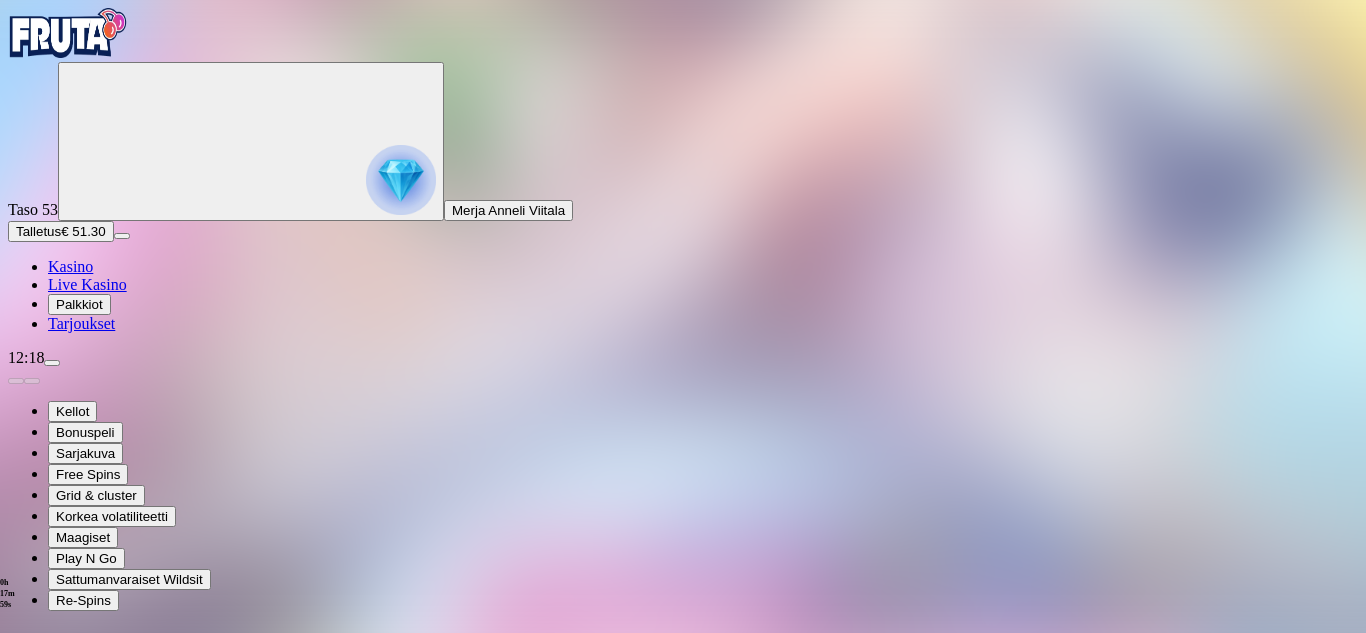 click at bounding box center (683, 780) 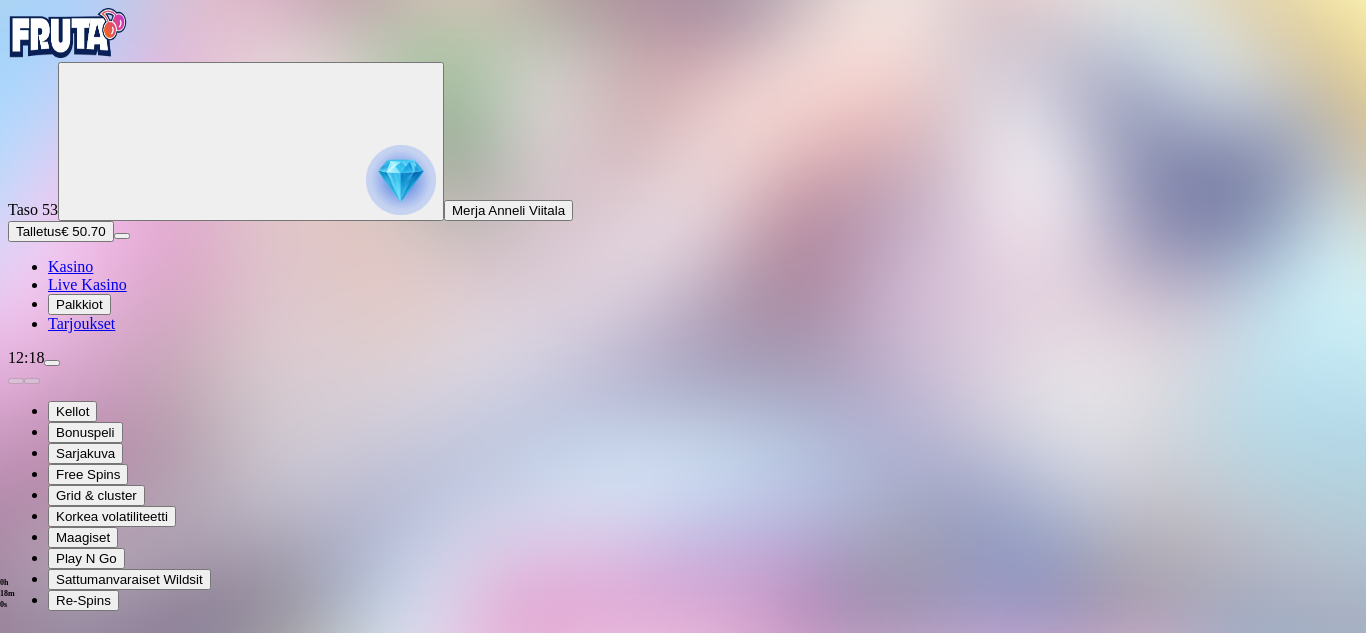 click at bounding box center (683, 780) 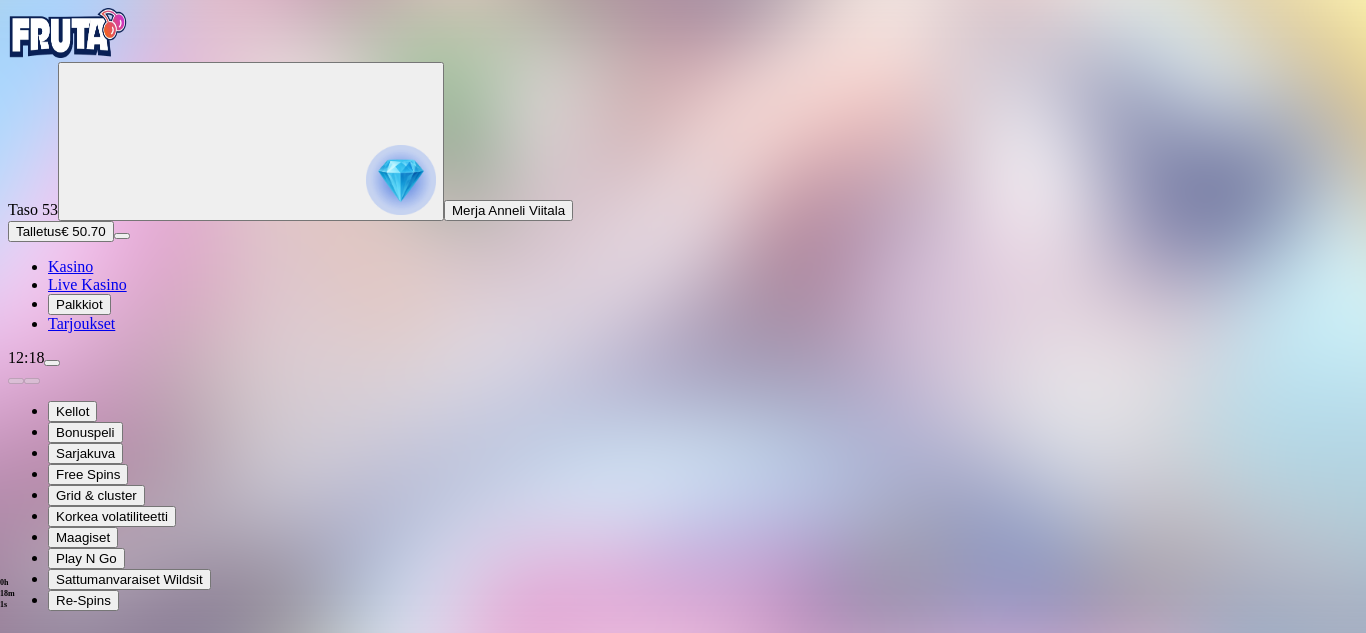 click at bounding box center [683, 780] 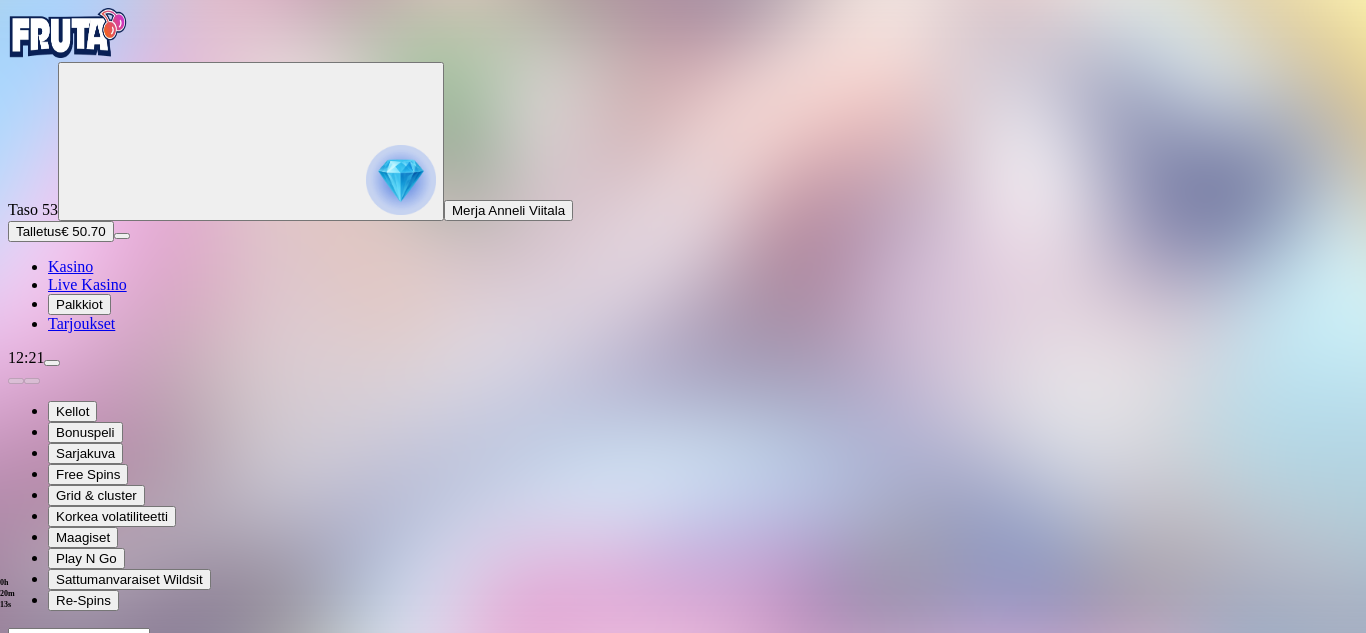 click on "Talletus" at bounding box center [38, 231] 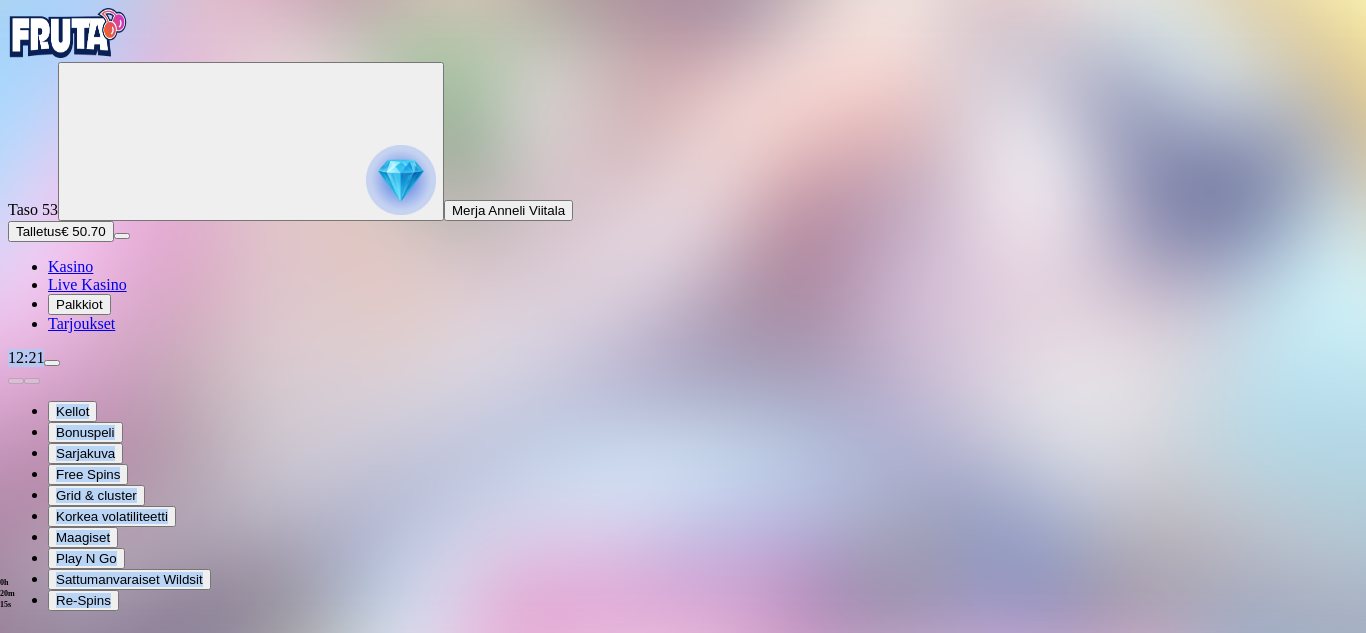 click on "€50" at bounding box center (211, 781) 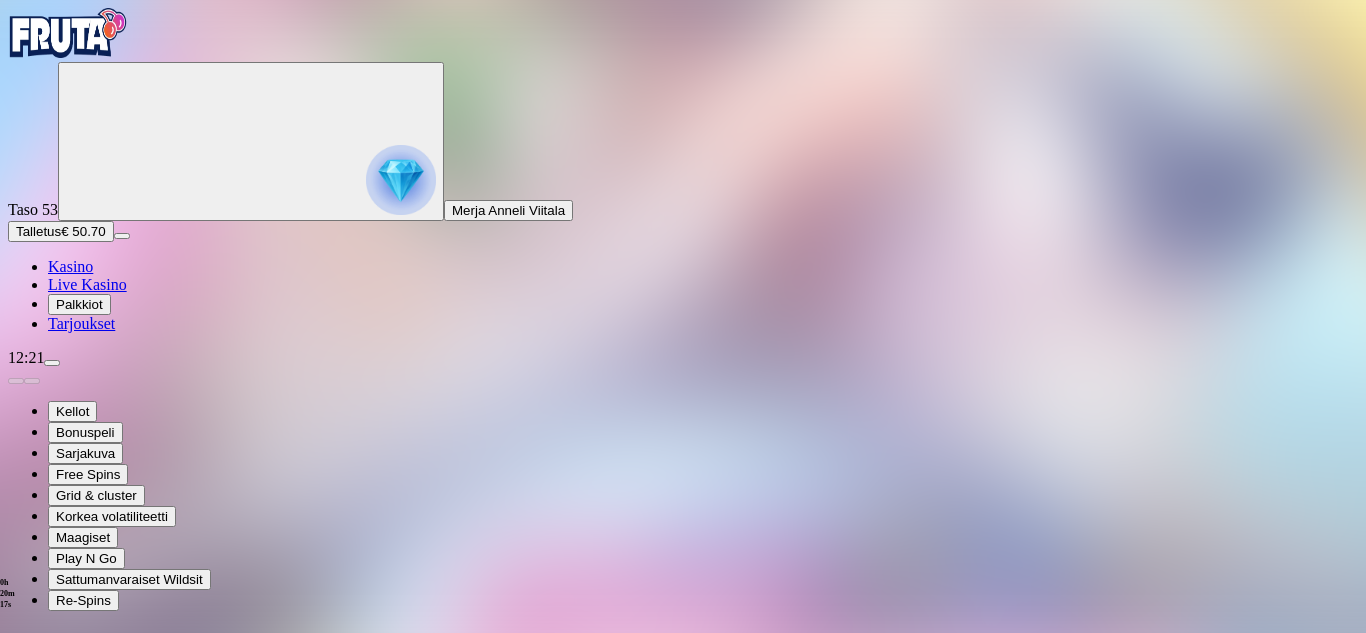 click on "TALLETA JA PELAA" at bounding box center (76, 946) 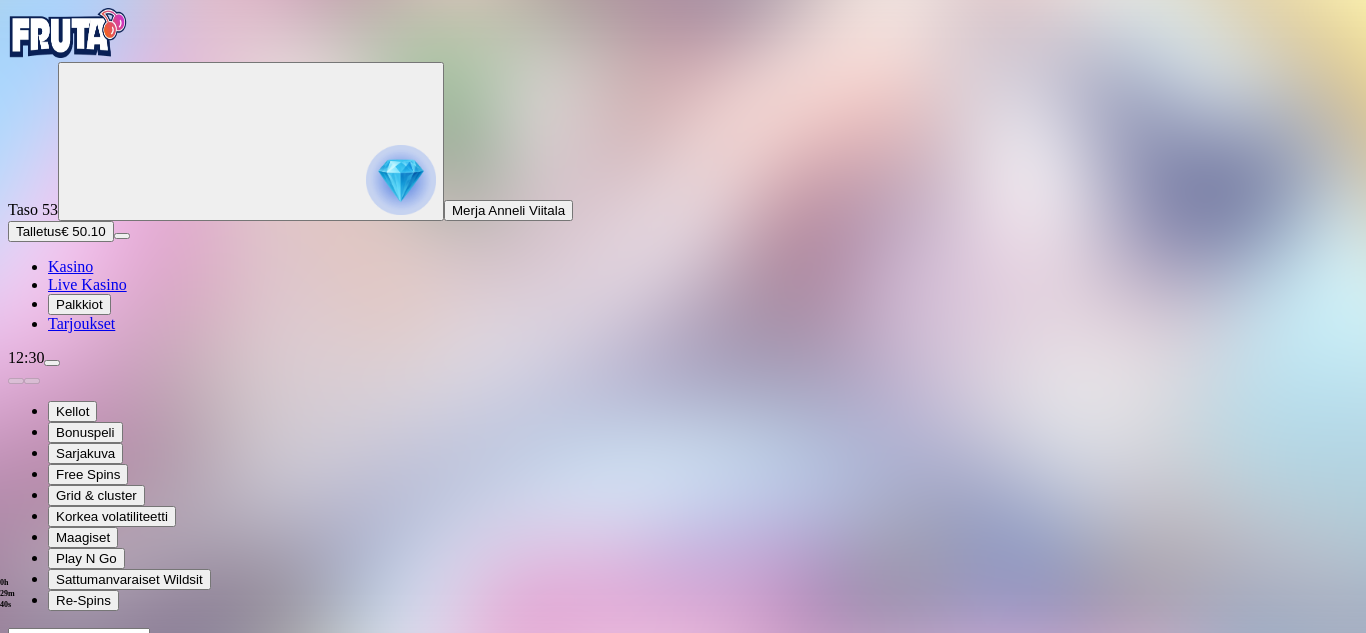 click on "Talletus € 50.10" at bounding box center (61, 231) 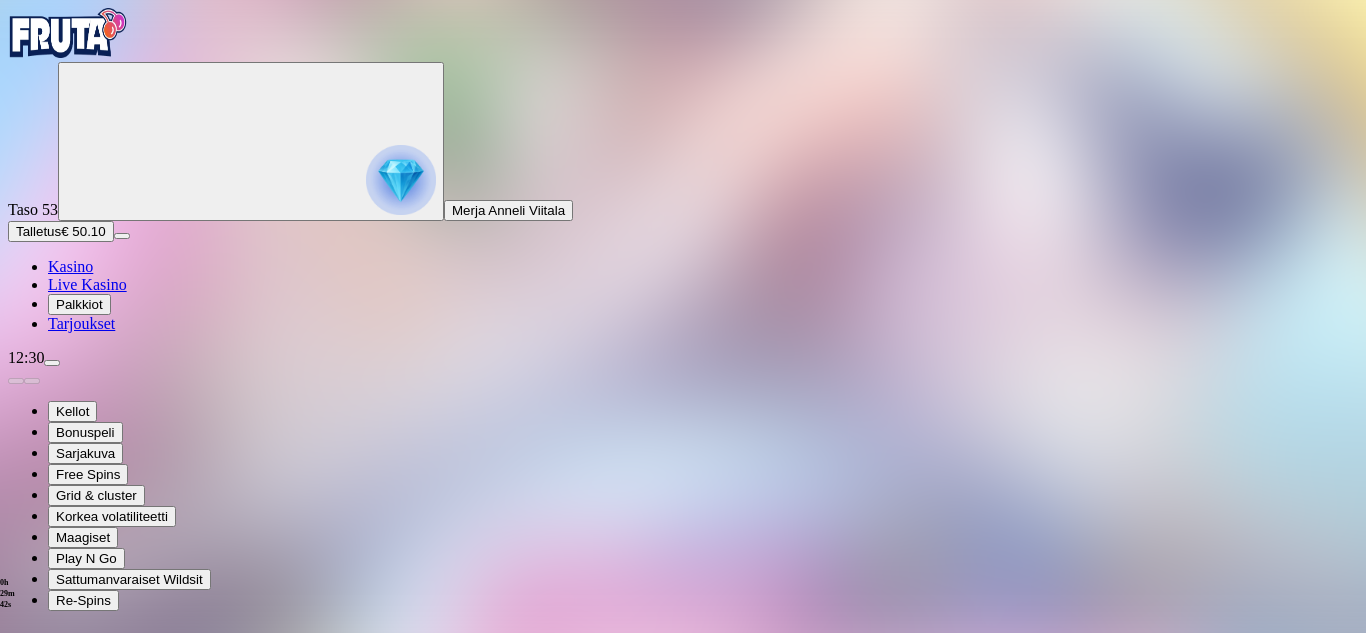 click on "€50" at bounding box center [211, 781] 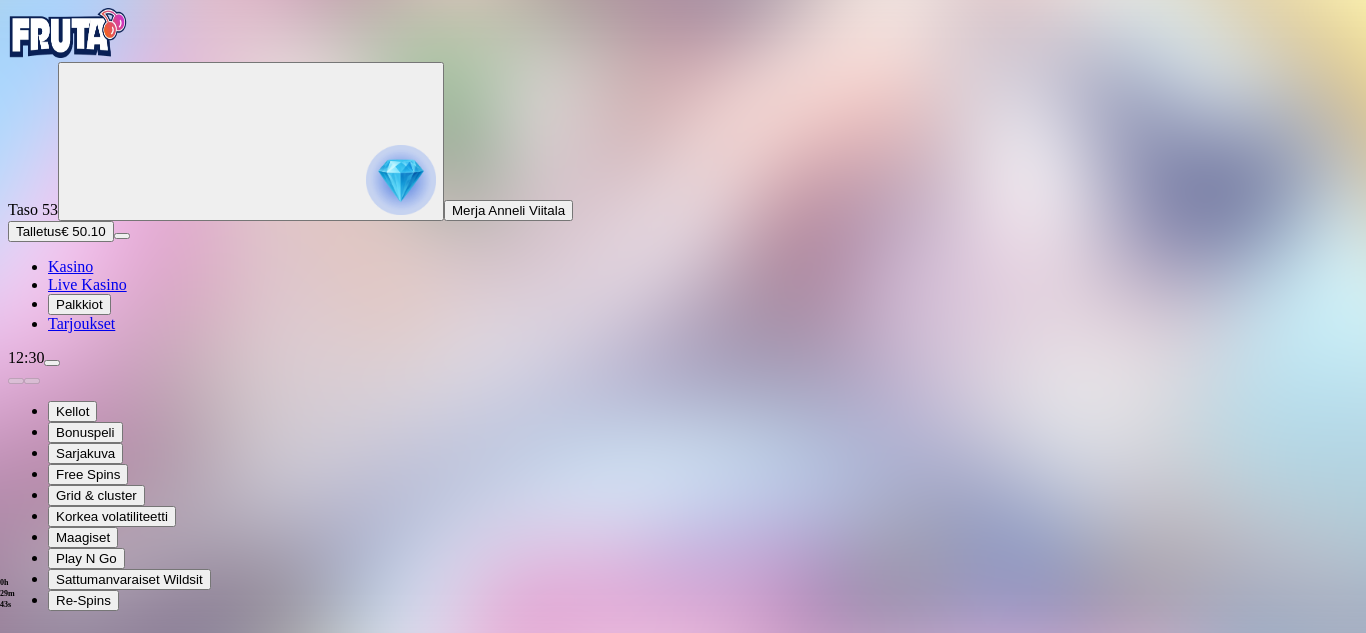 click on "TALLETA JA PELAA" at bounding box center [76, 946] 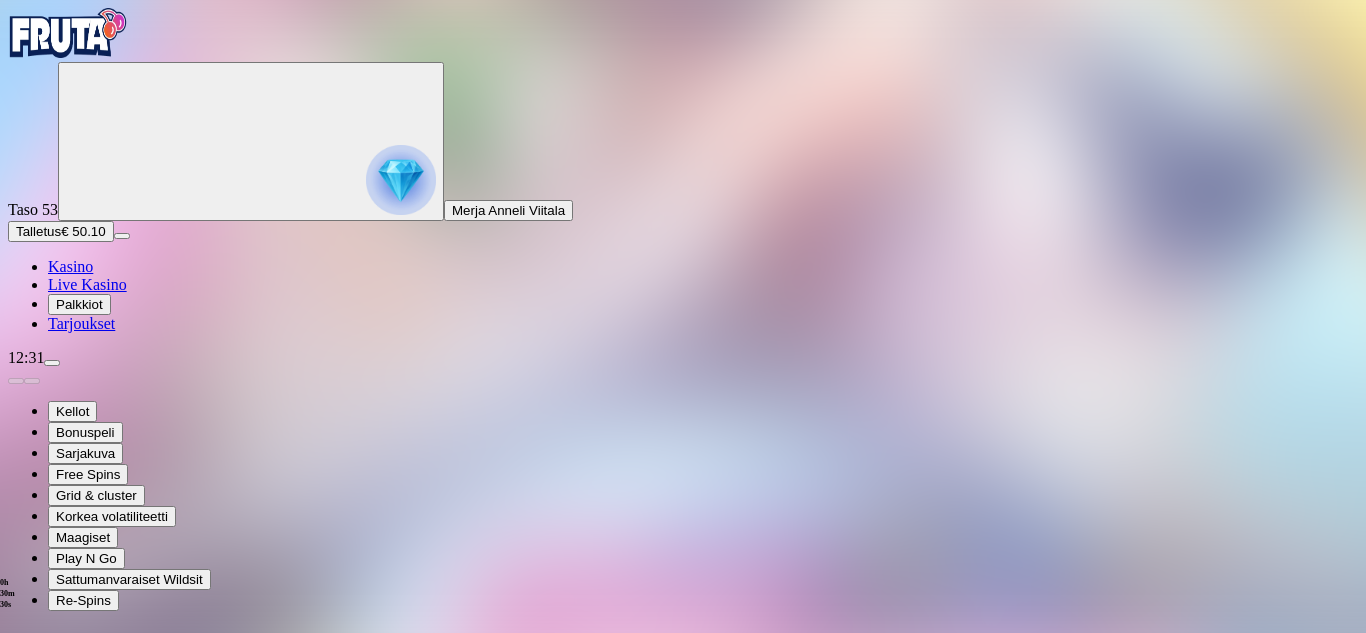 click at bounding box center (683, 888) 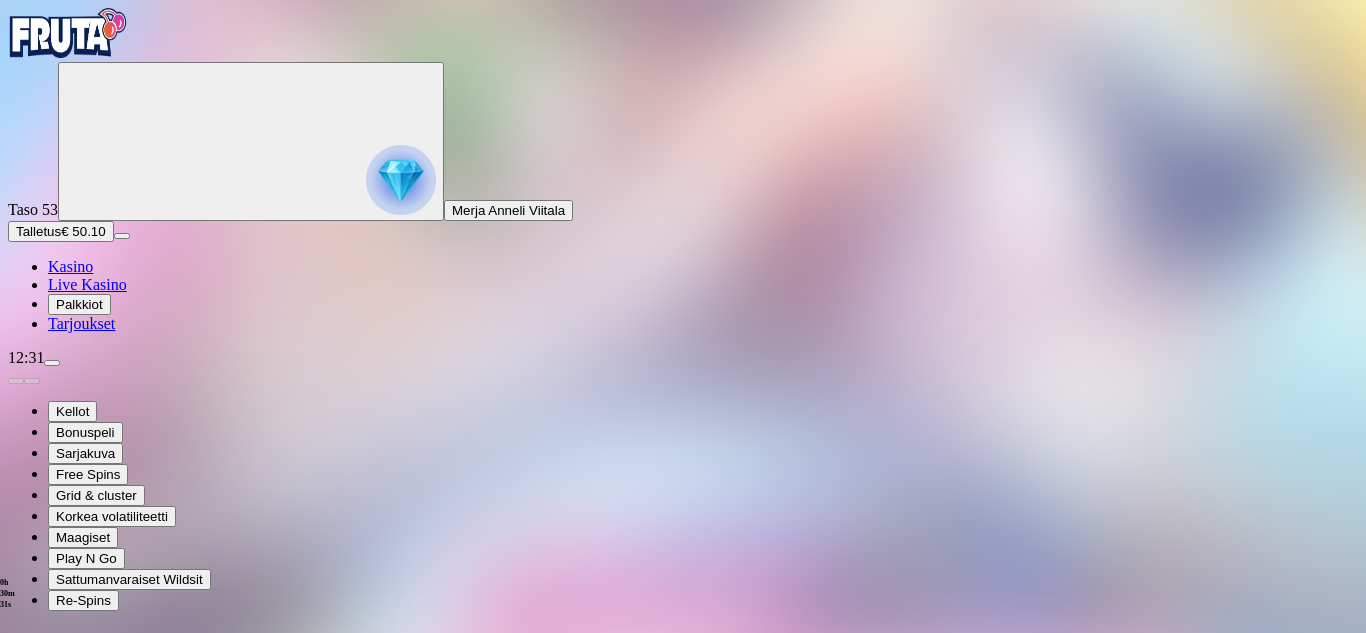 click at bounding box center [683, 780] 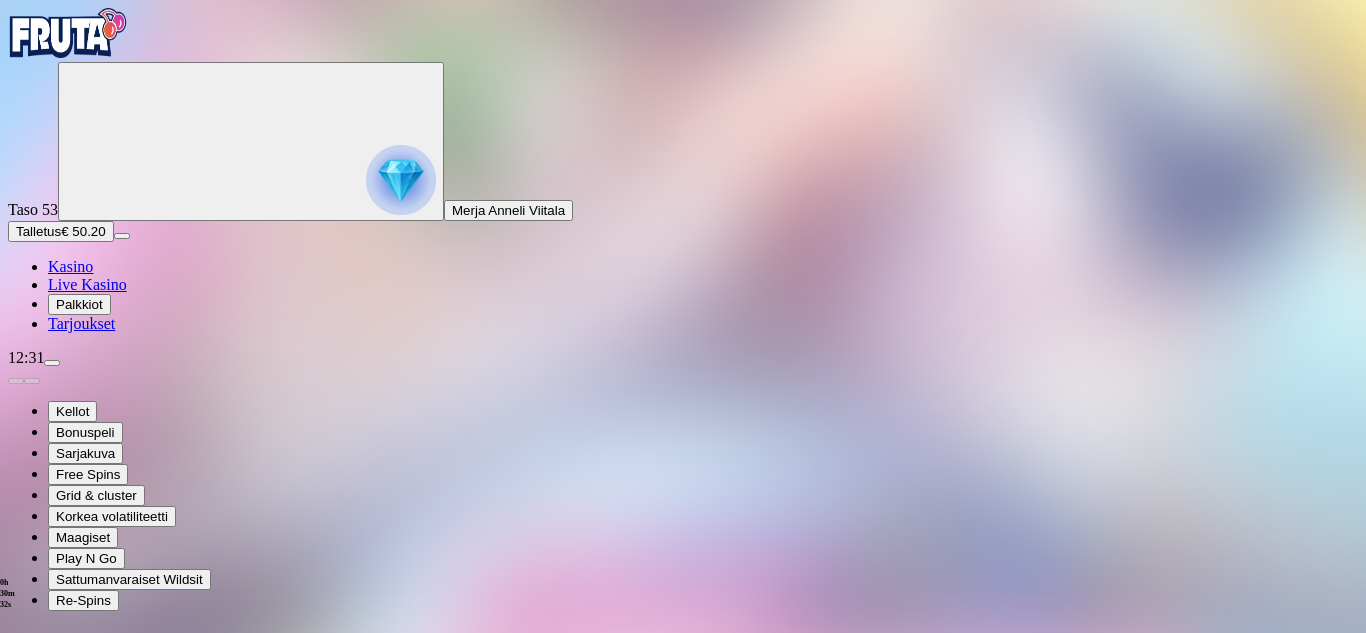 click at bounding box center (683, 780) 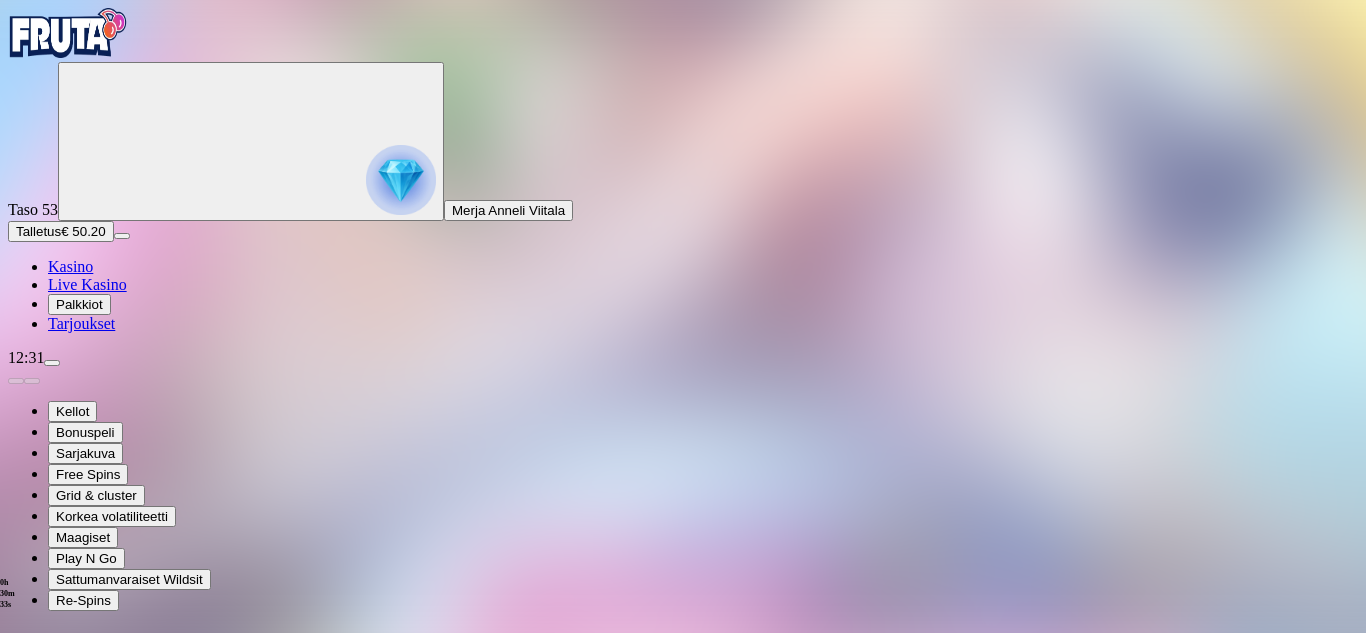click at bounding box center [683, 780] 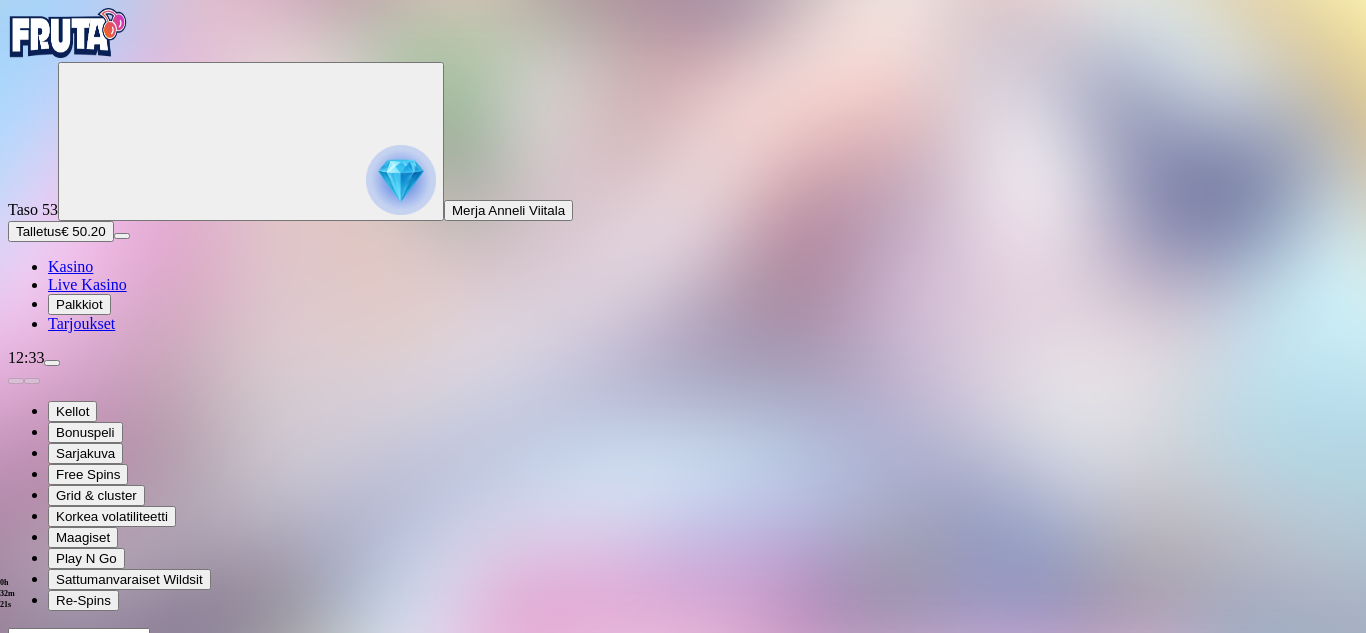 click on "Talletus € 50.20" at bounding box center (61, 231) 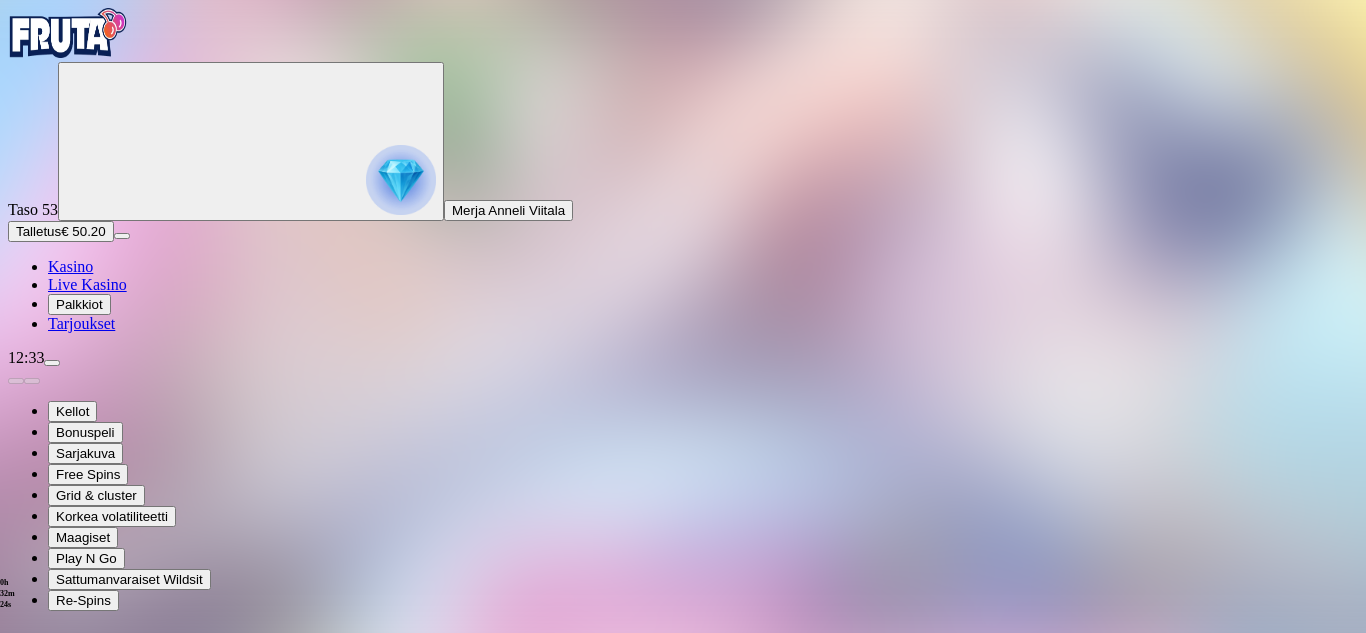 click on "€50" at bounding box center [211, 781] 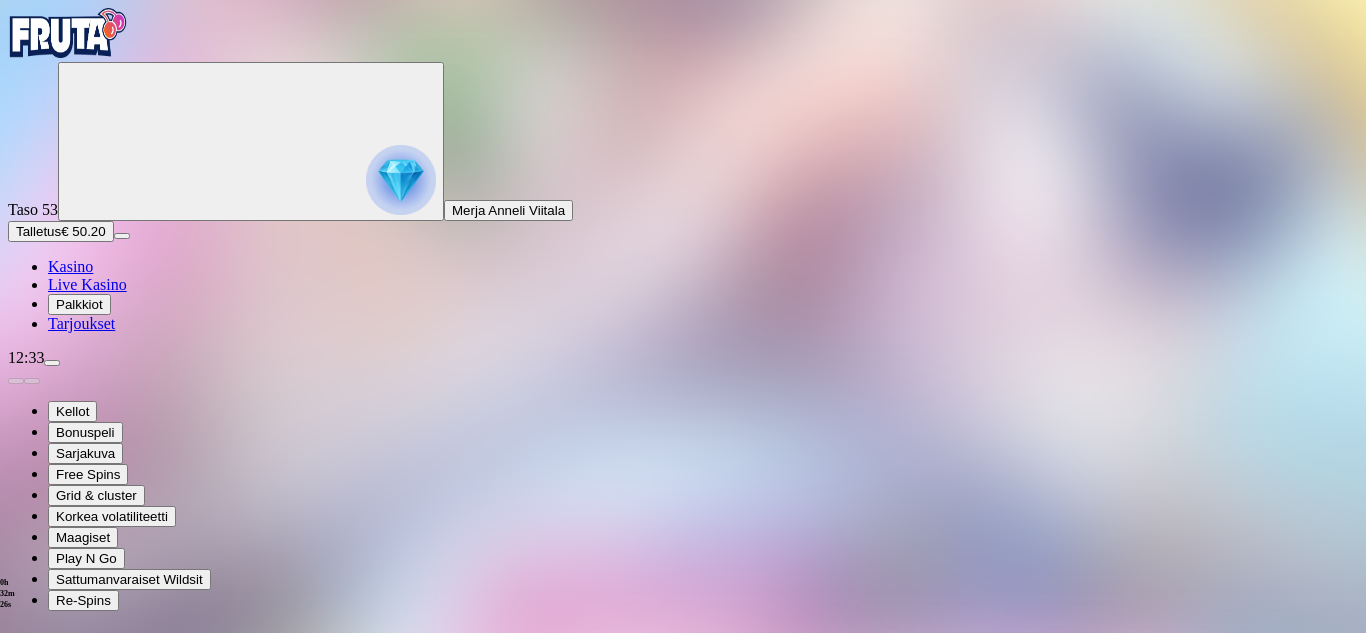 click on "TALLETA JA PELAA" at bounding box center [76, 946] 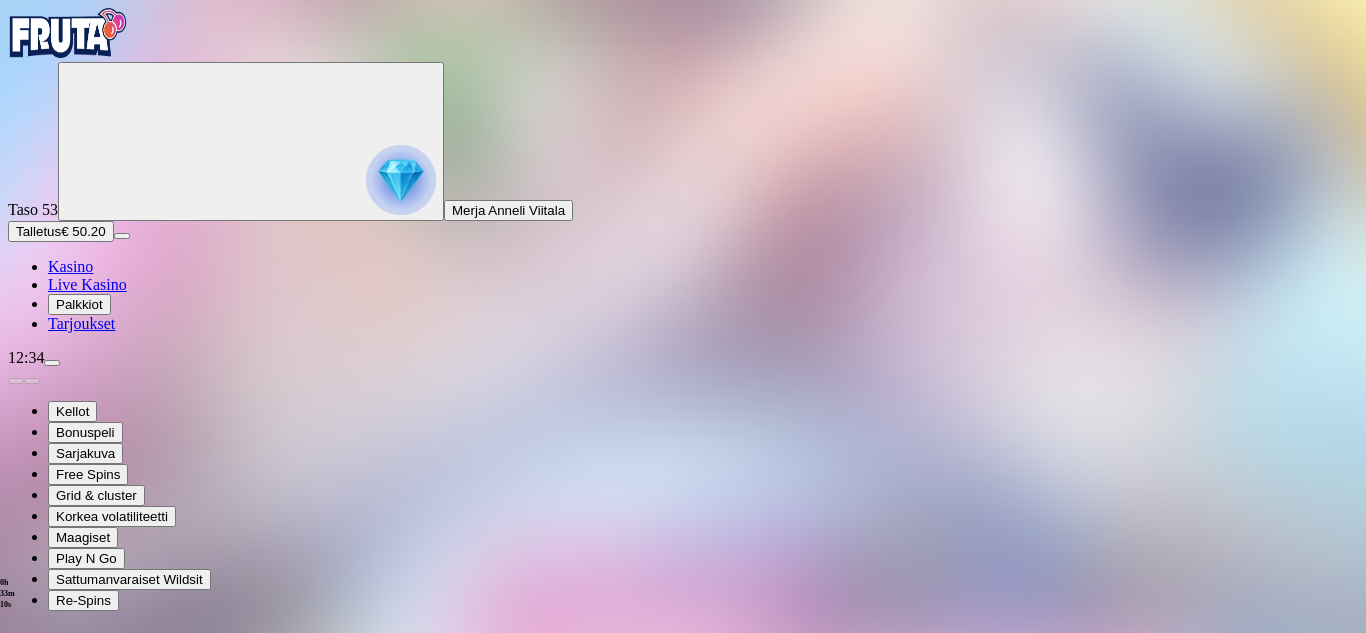 click at bounding box center (683, 888) 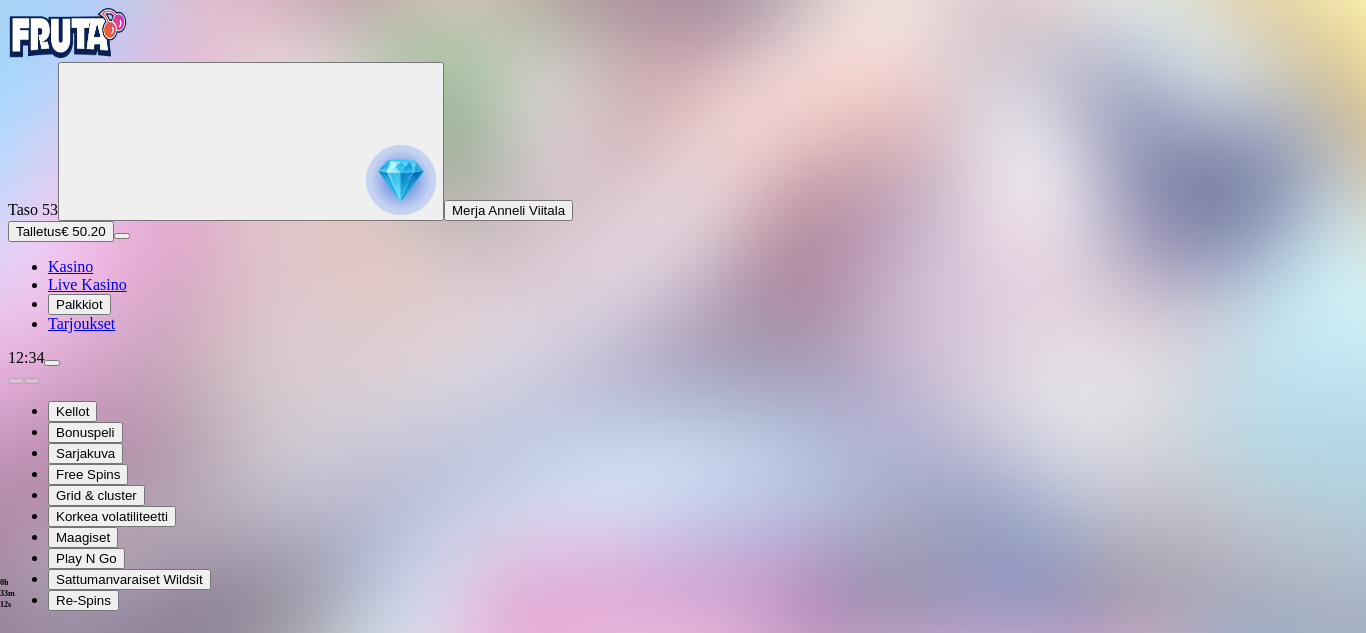 click at bounding box center (683, 780) 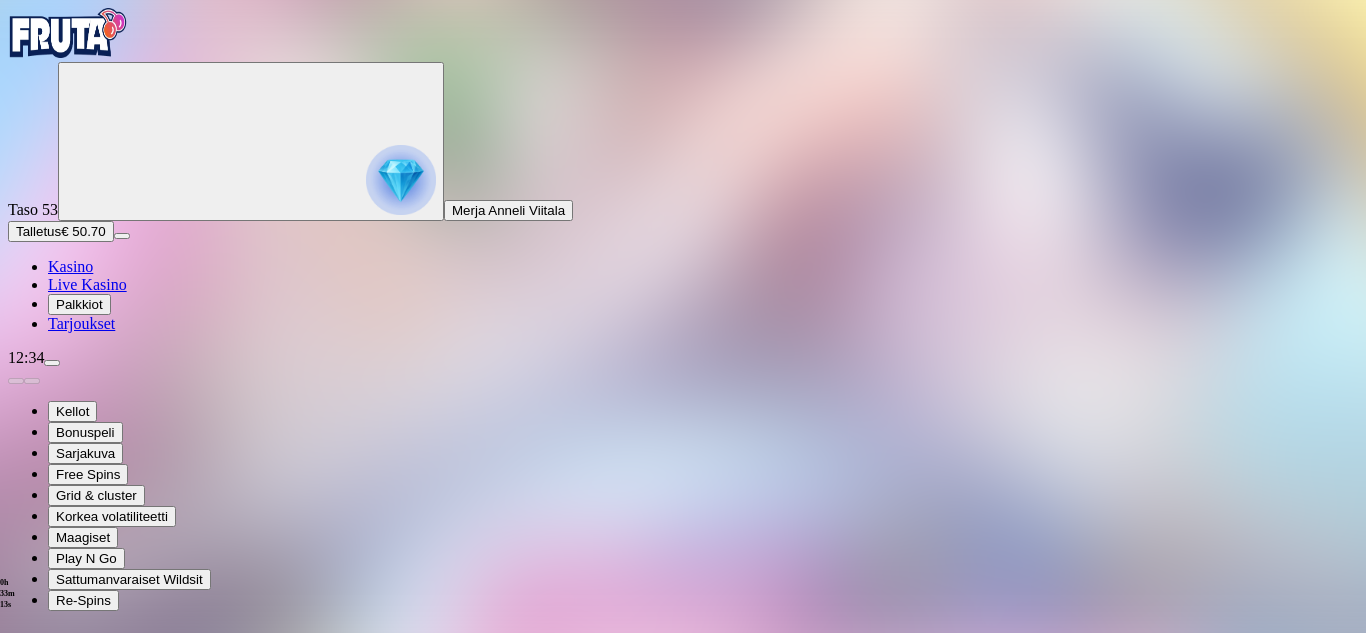click at bounding box center [683, 780] 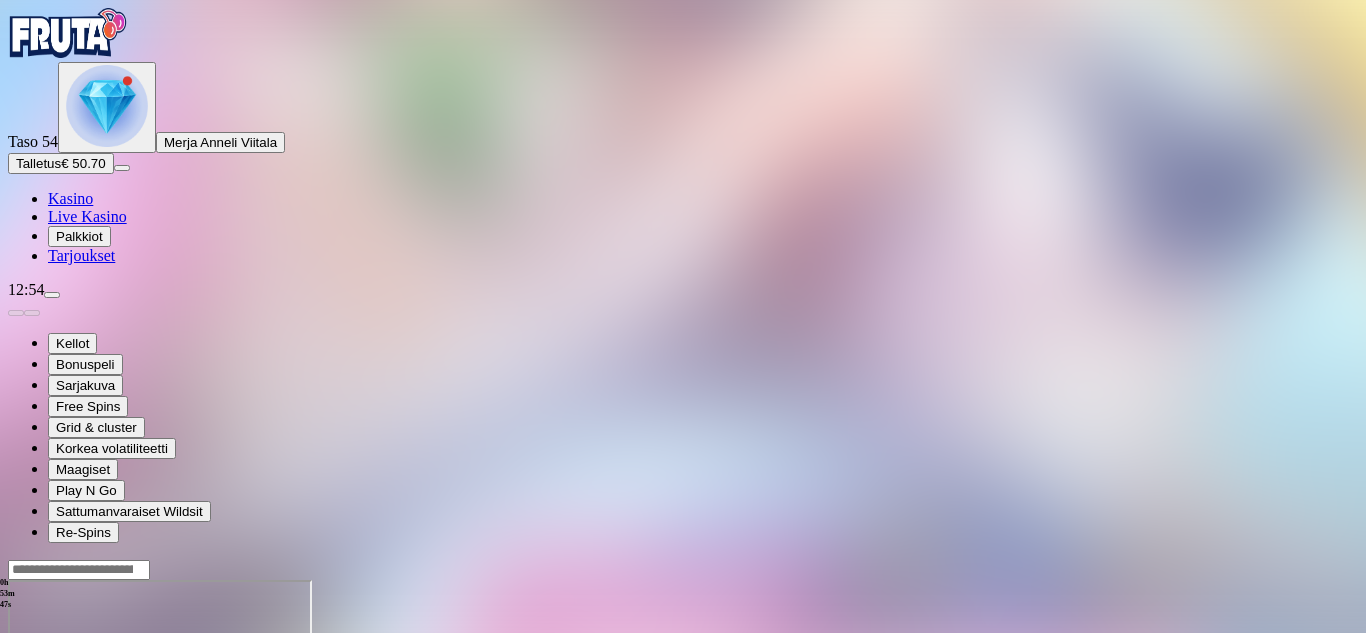 click at bounding box center (52, 295) 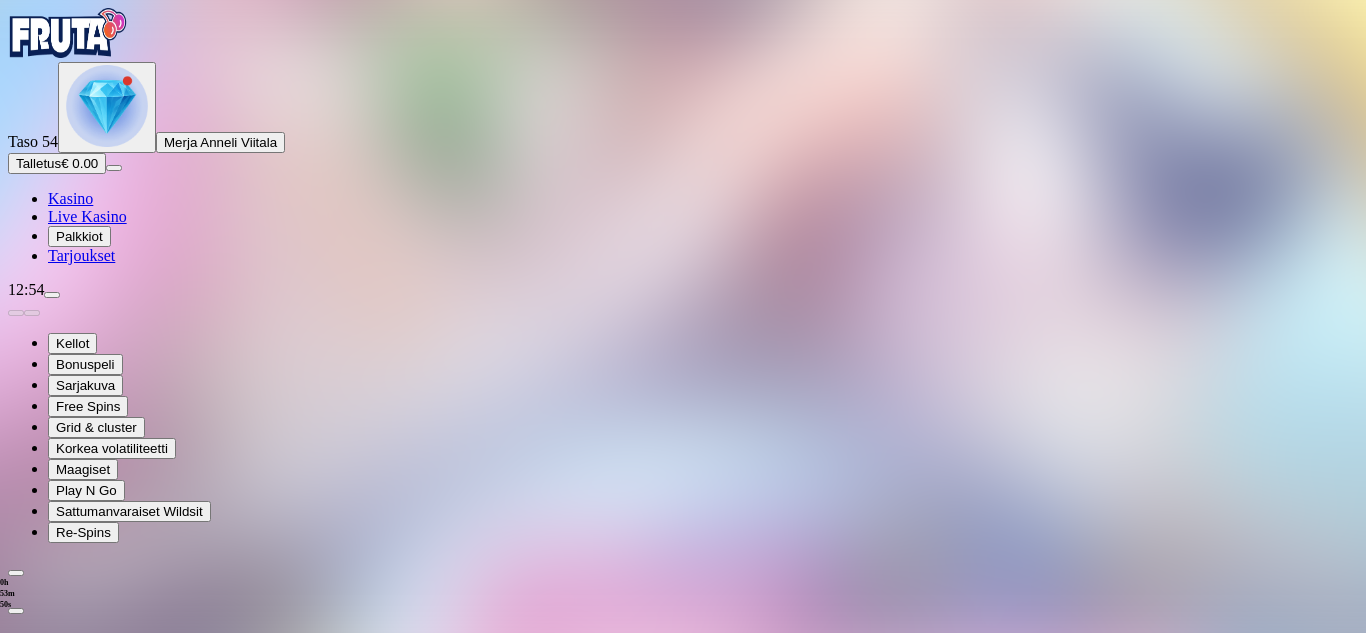 scroll, scrollTop: 80, scrollLeft: 0, axis: vertical 